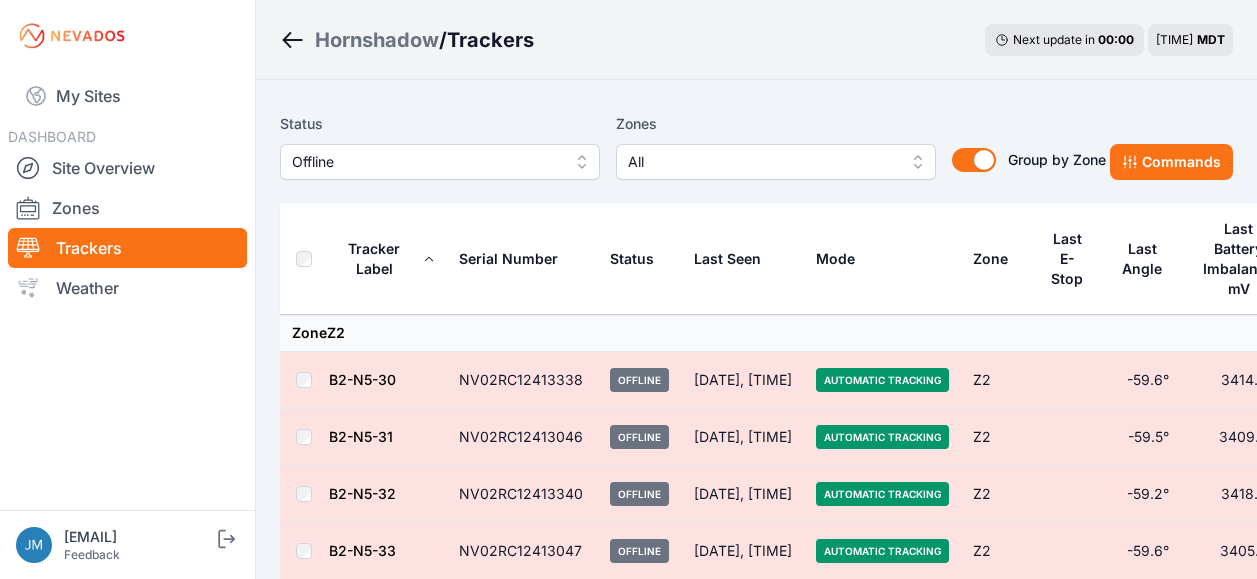 scroll, scrollTop: 7400, scrollLeft: 0, axis: vertical 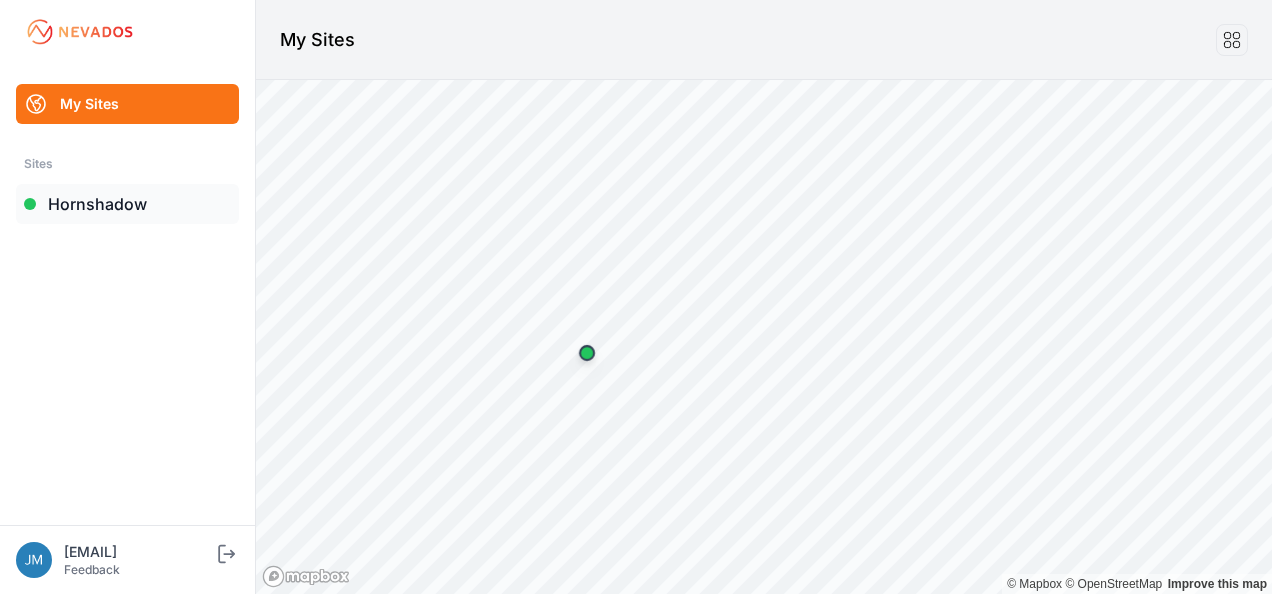 drag, startPoint x: 0, startPoint y: 0, endPoint x: 123, endPoint y: 208, distance: 241.64644 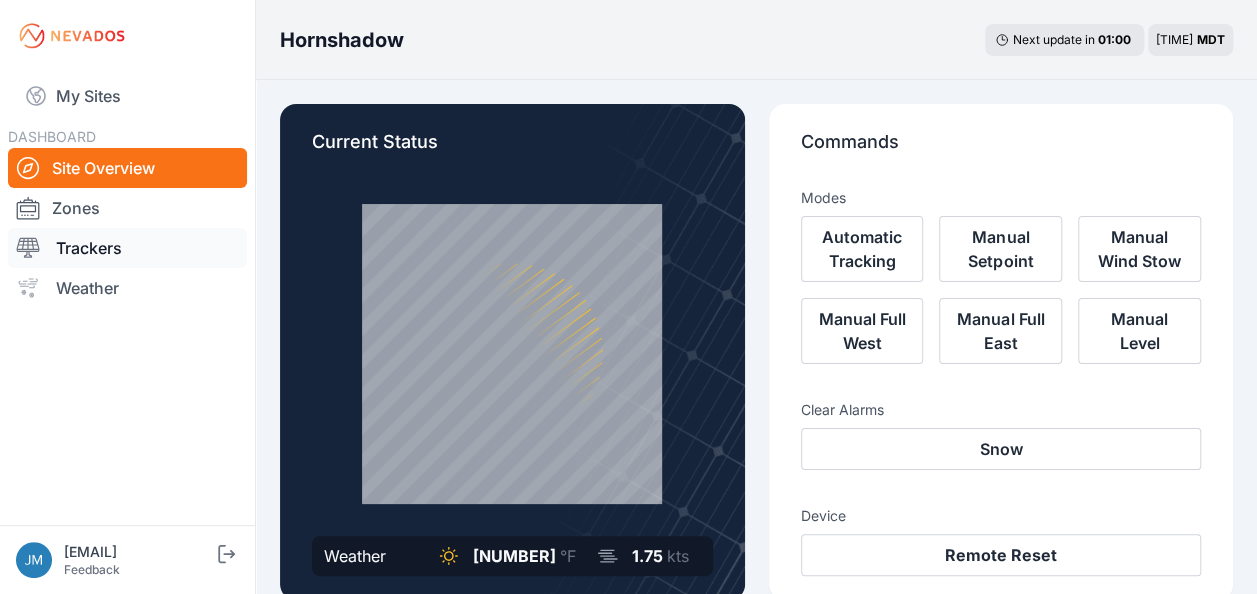 click on "Trackers" at bounding box center [127, 248] 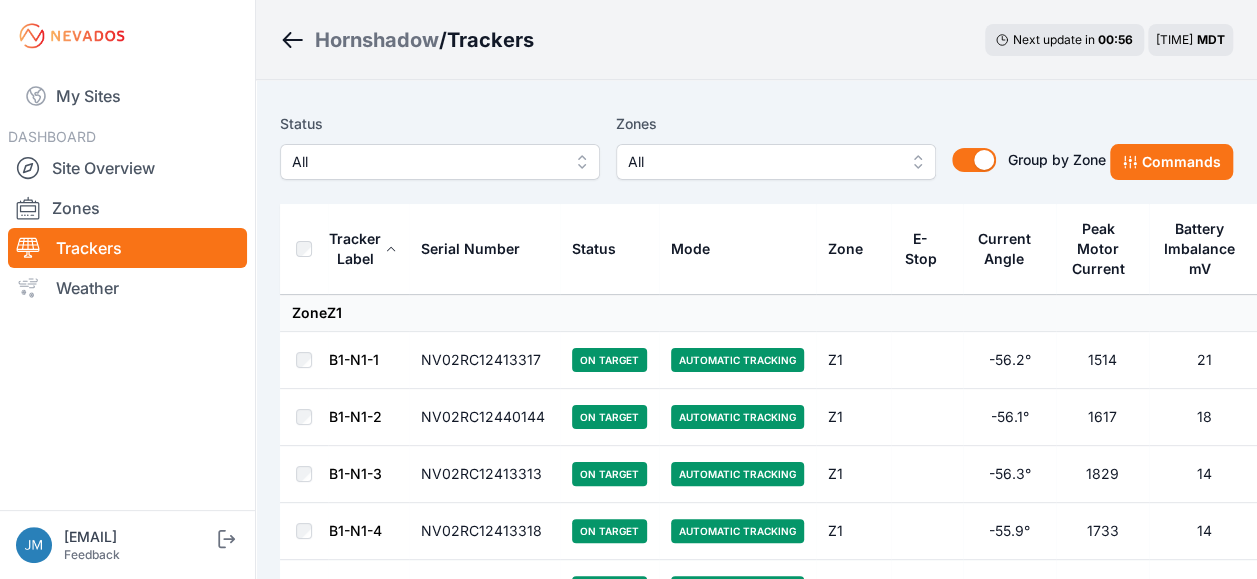 click on "All" at bounding box center [440, 162] 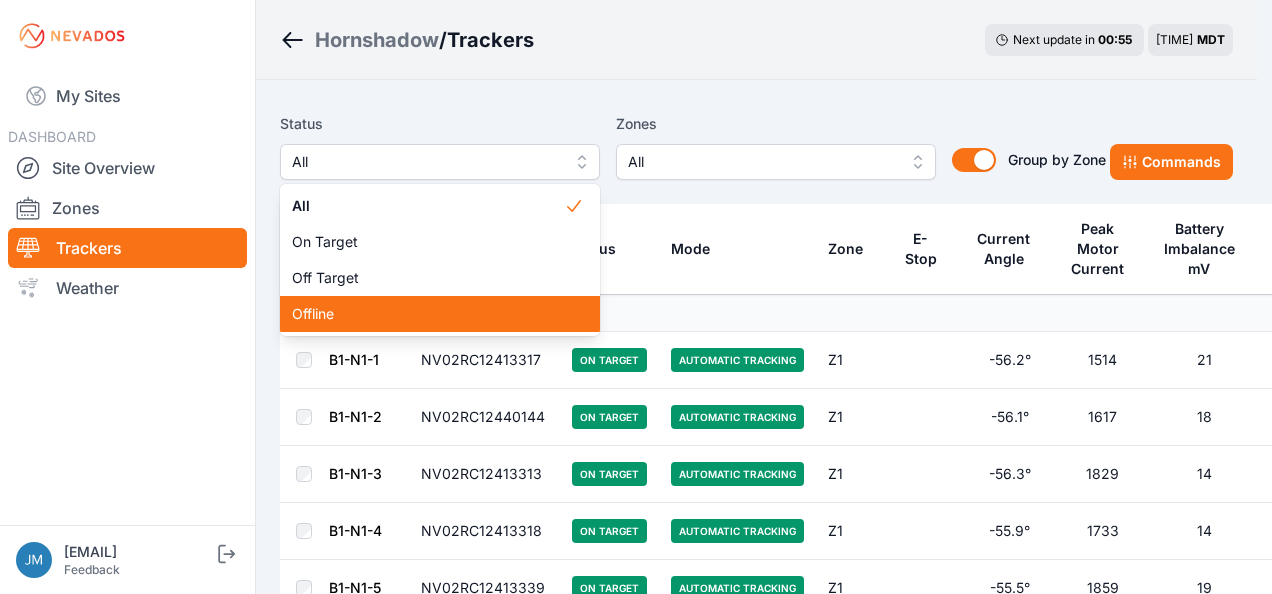 click on "Offline" at bounding box center (428, 314) 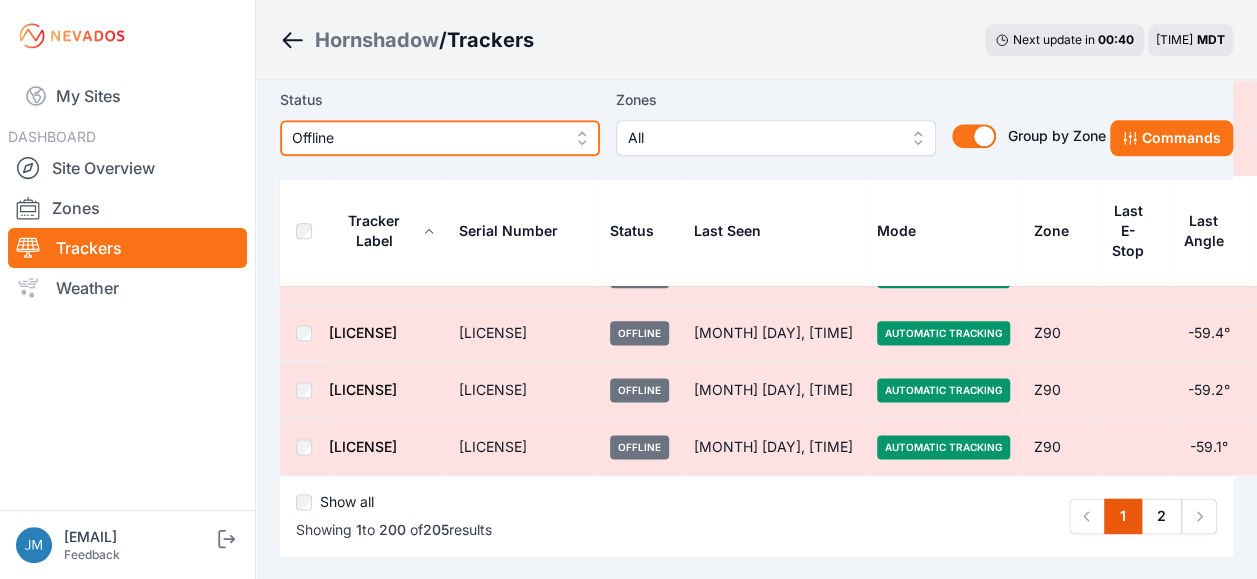 scroll, scrollTop: 12435, scrollLeft: 0, axis: vertical 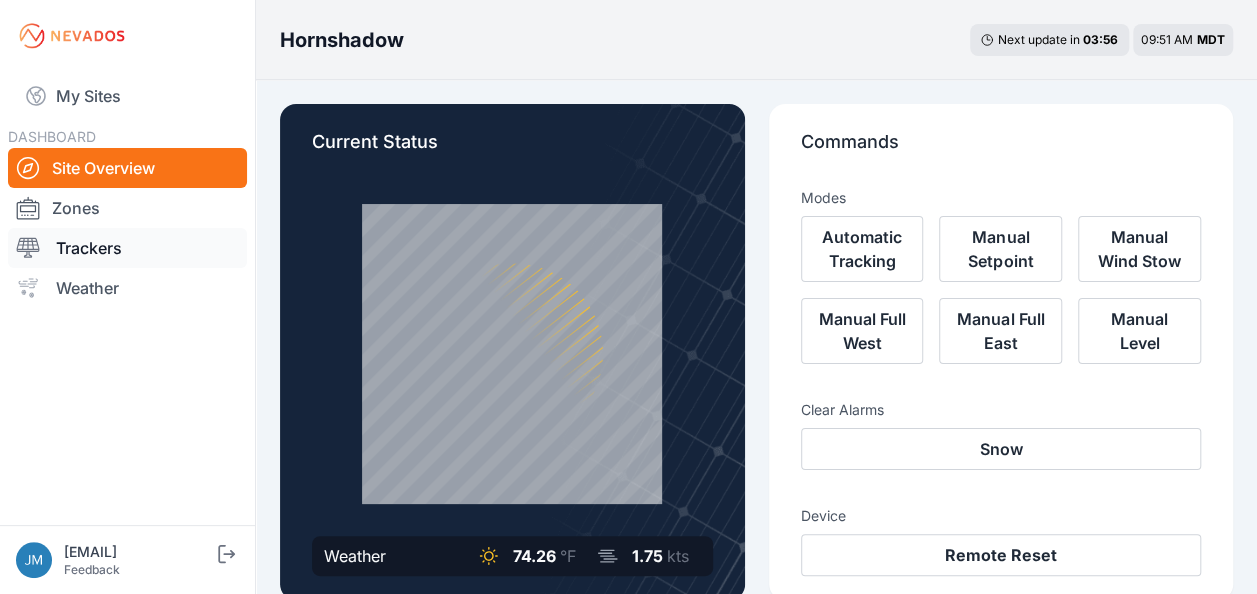 click on "Trackers" at bounding box center (127, 248) 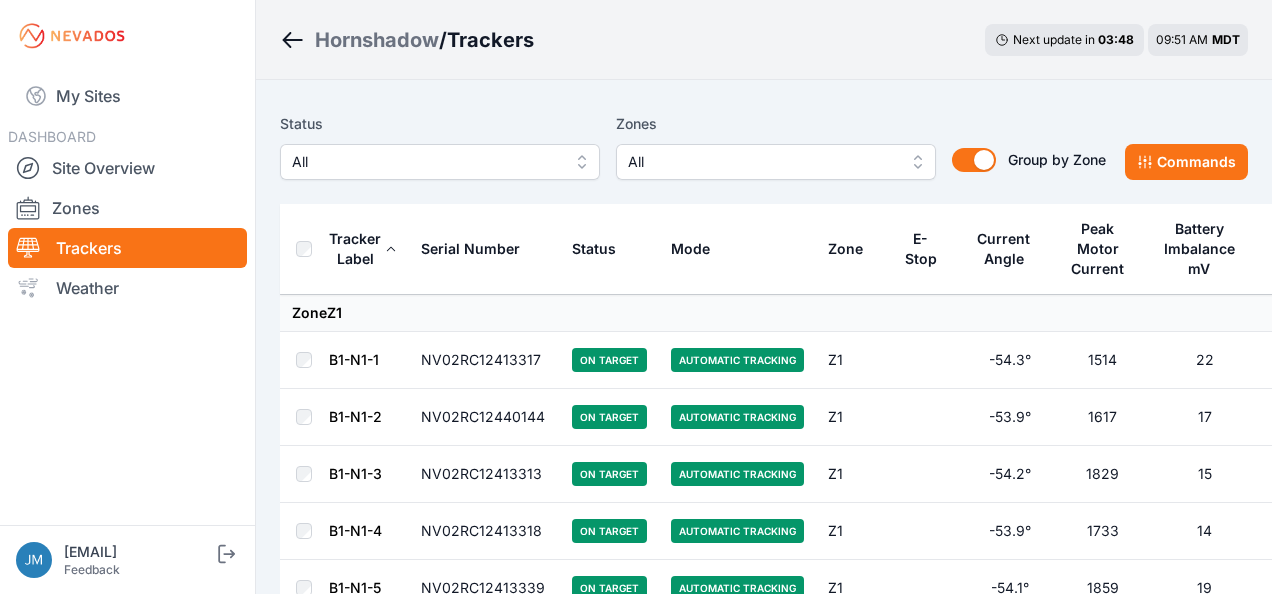 click on "All" at bounding box center (440, 162) 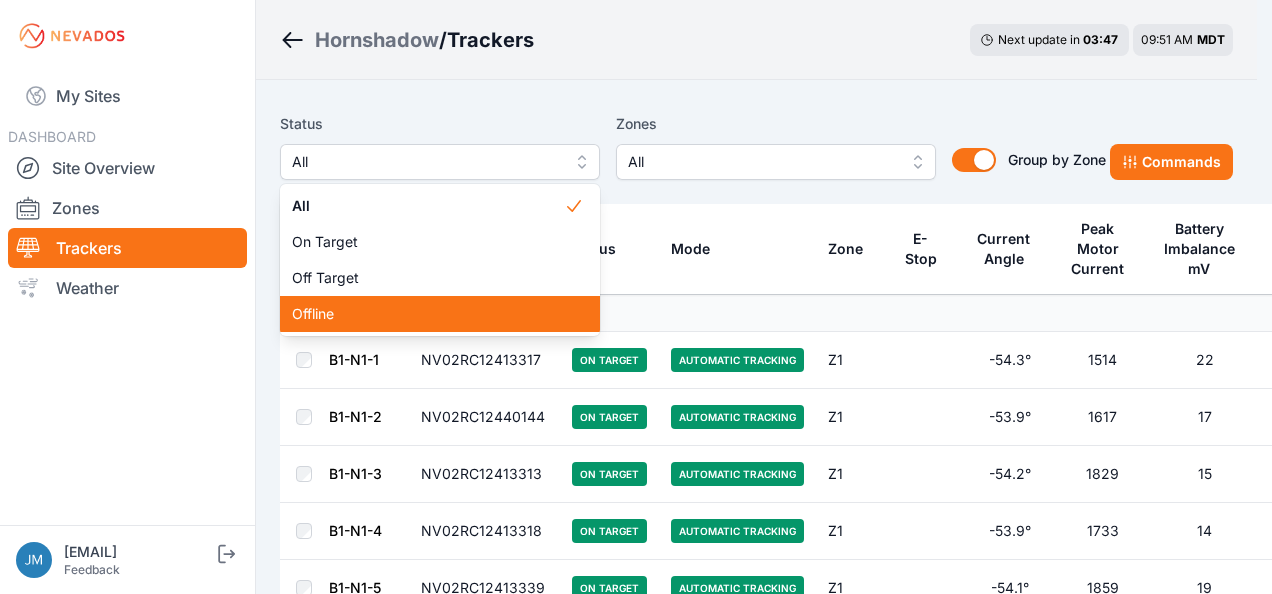 click on "Offline" at bounding box center [428, 314] 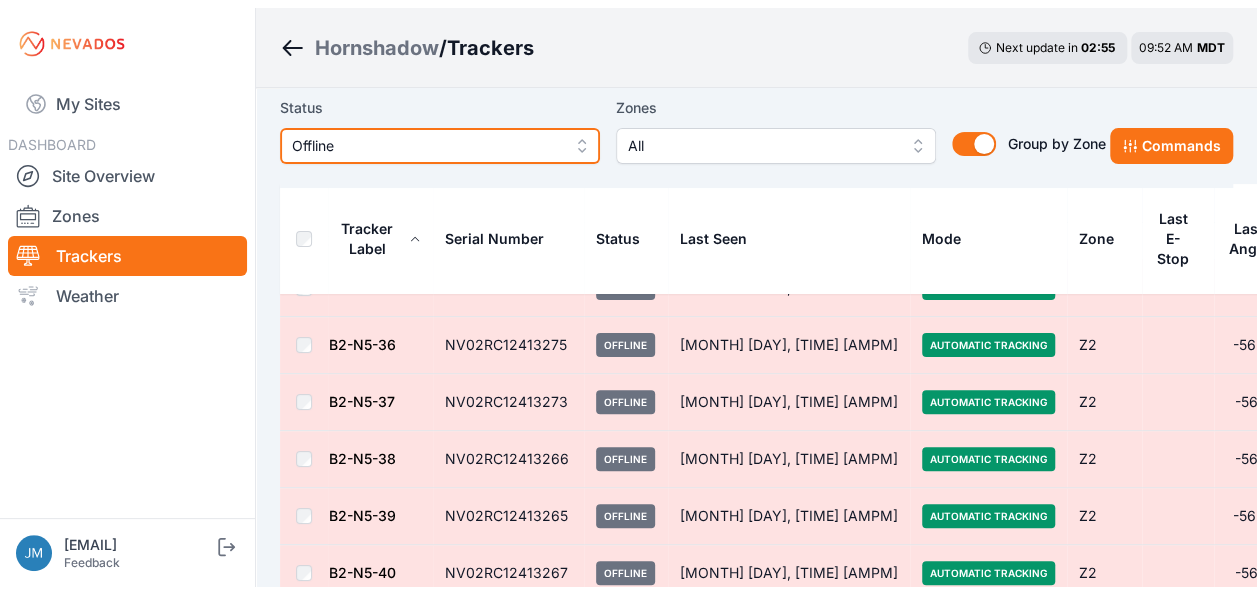 scroll, scrollTop: 0, scrollLeft: 0, axis: both 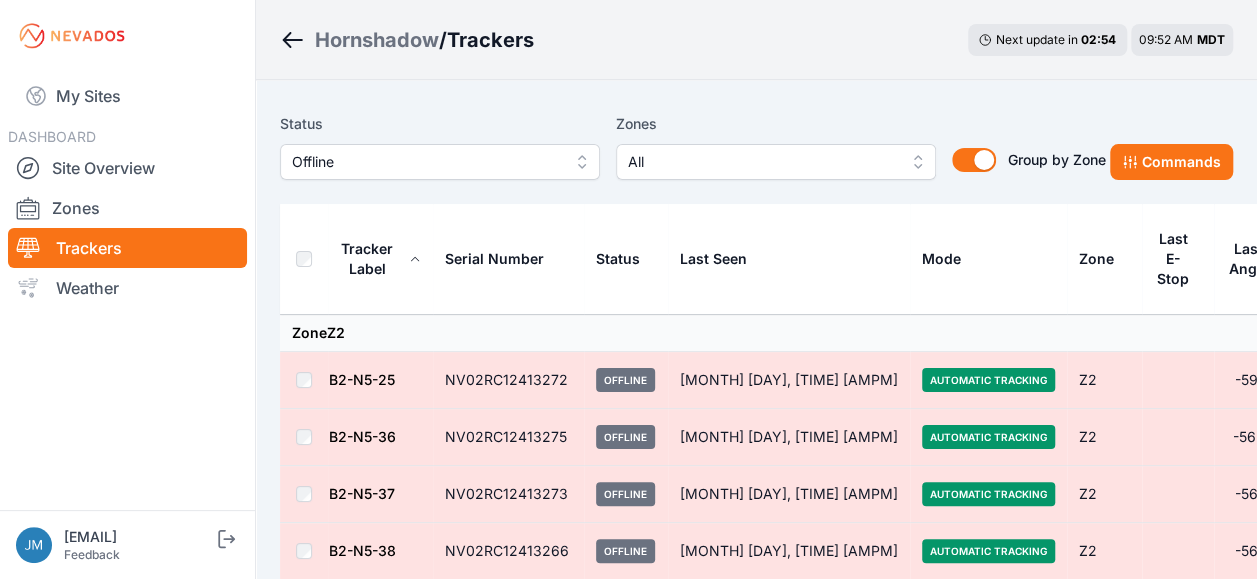 click on "B2-N5-25" at bounding box center (362, 379) 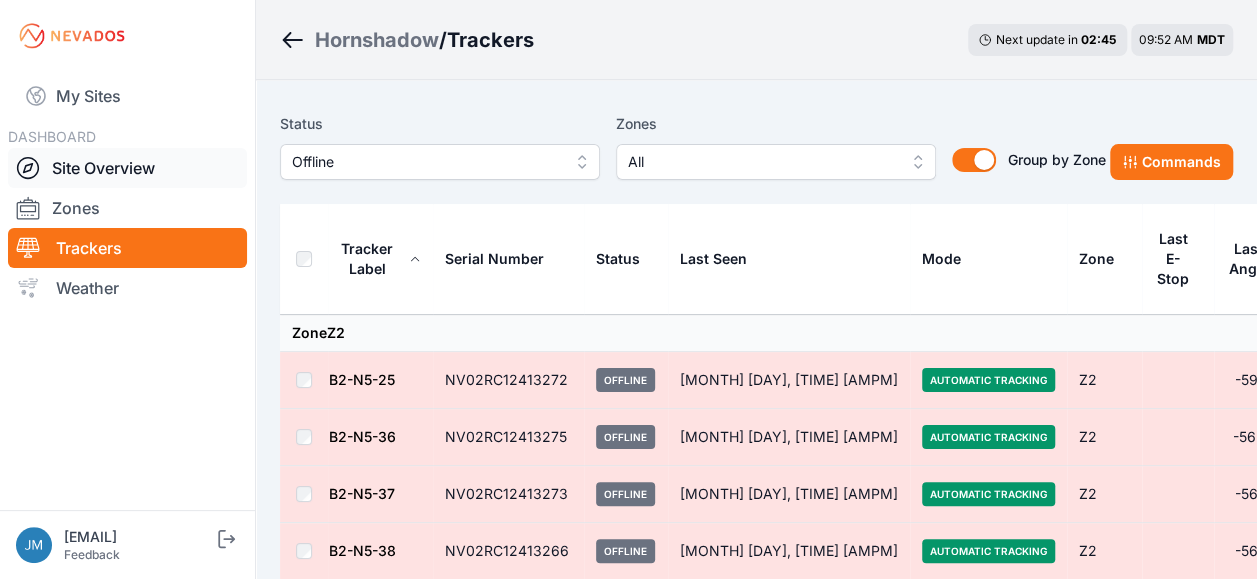 click on "Site Overview" at bounding box center (127, 168) 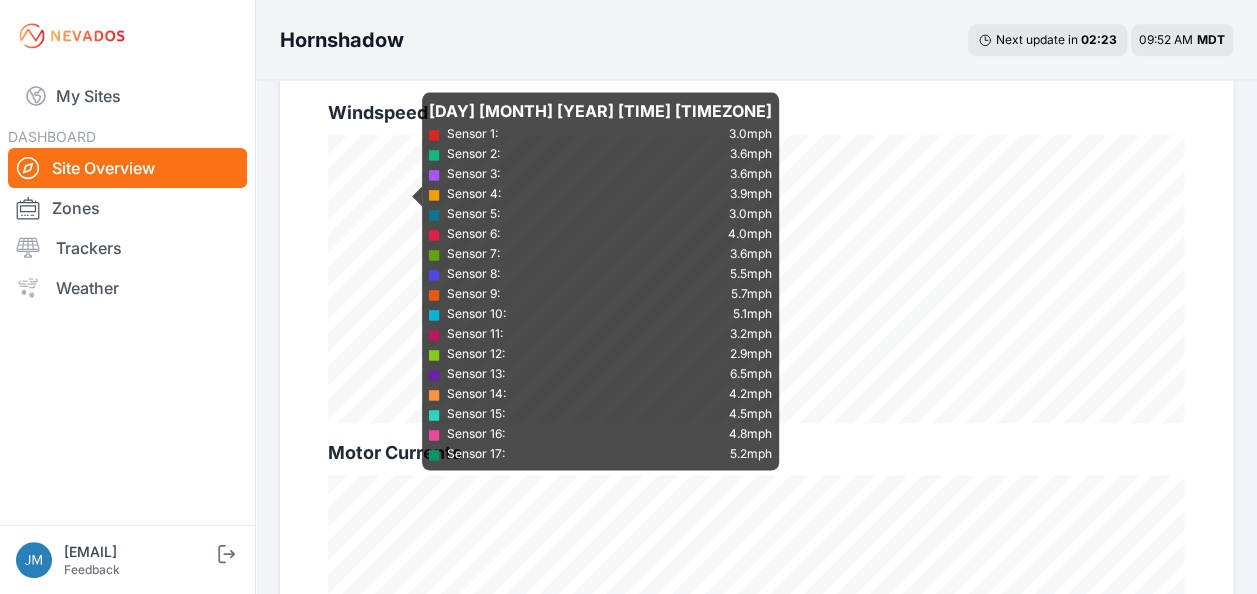 scroll, scrollTop: 1100, scrollLeft: 0, axis: vertical 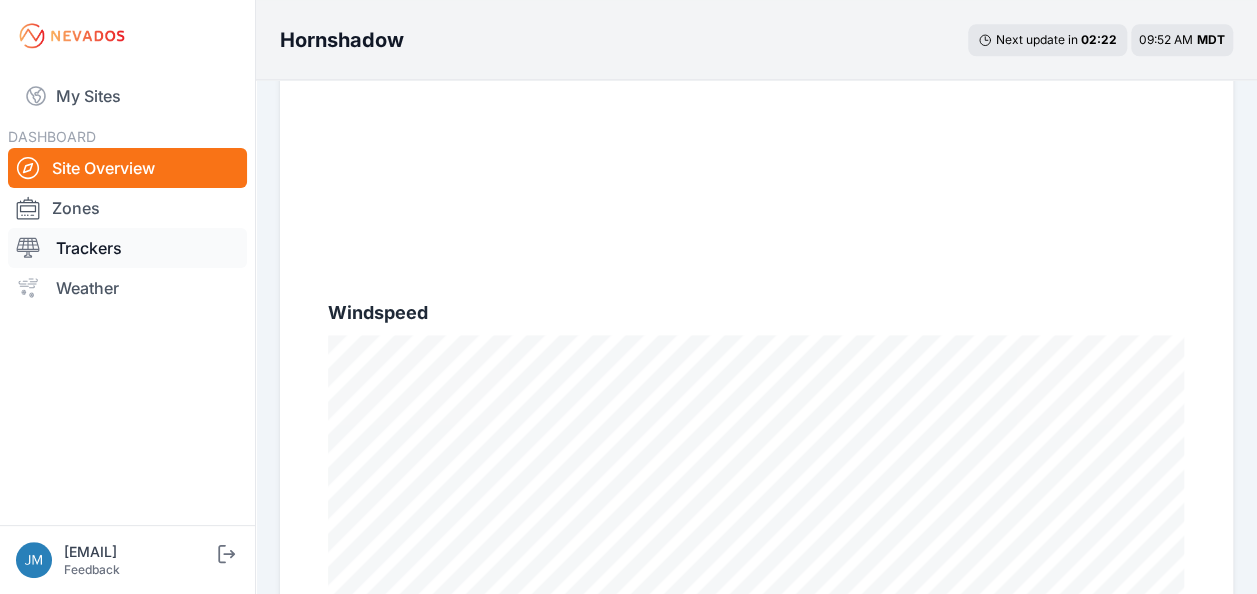 click on "Trackers" at bounding box center (127, 248) 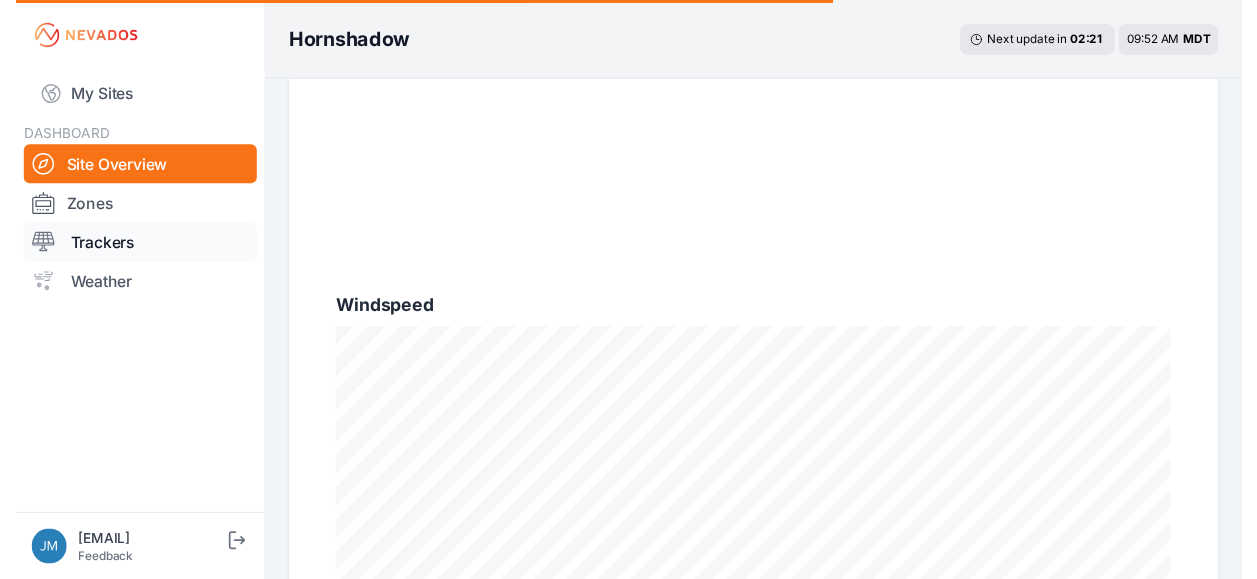 scroll, scrollTop: 0, scrollLeft: 0, axis: both 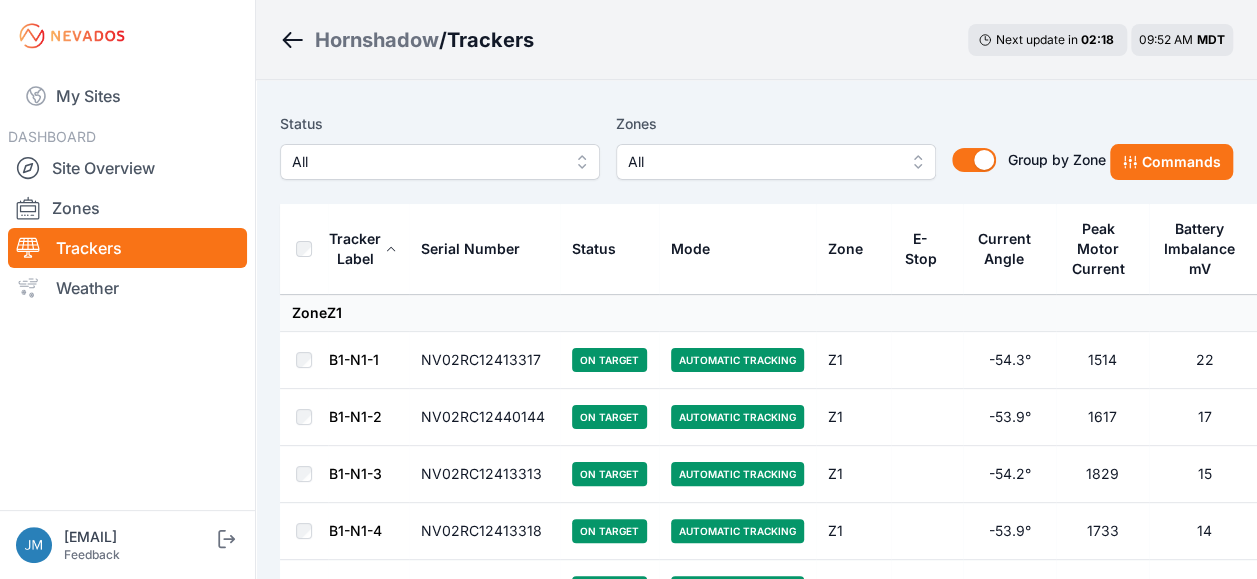 click on "B1-N1-1" at bounding box center [354, 359] 